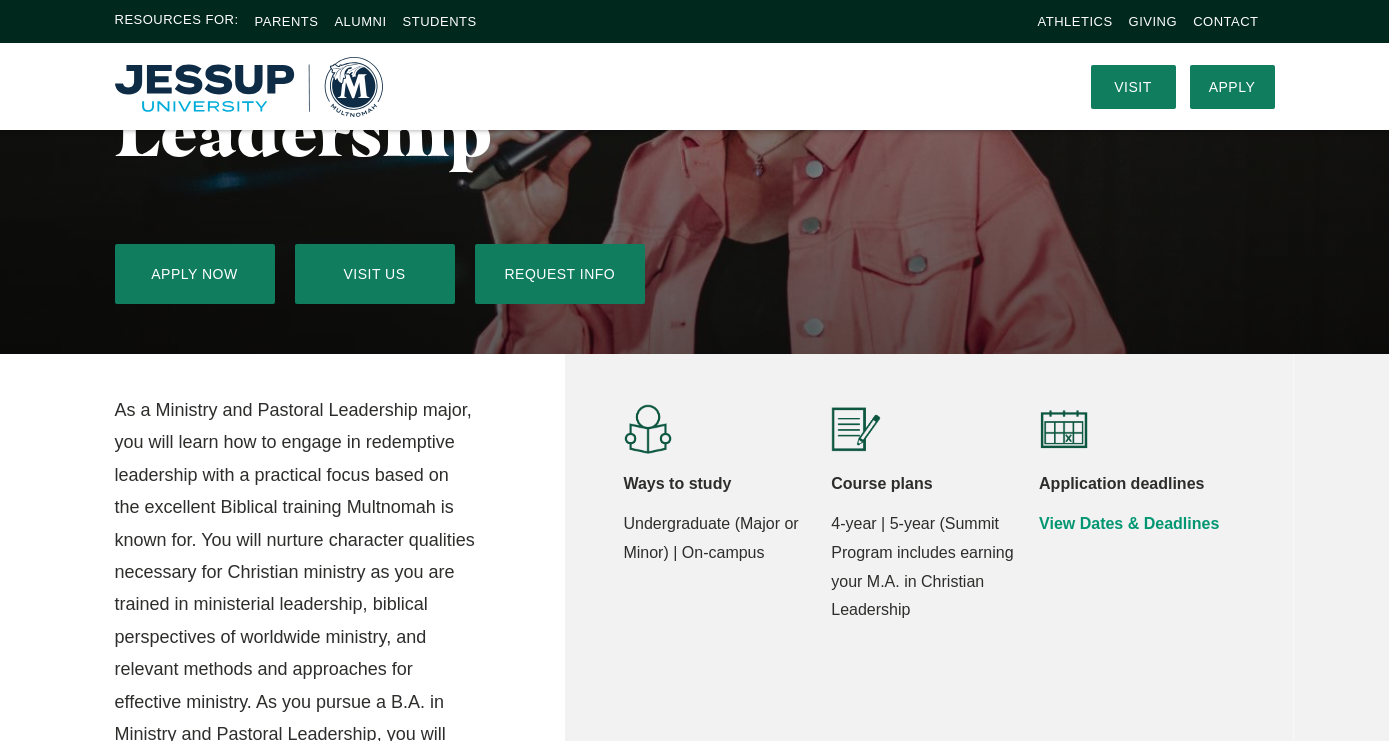 scroll, scrollTop: 0, scrollLeft: 0, axis: both 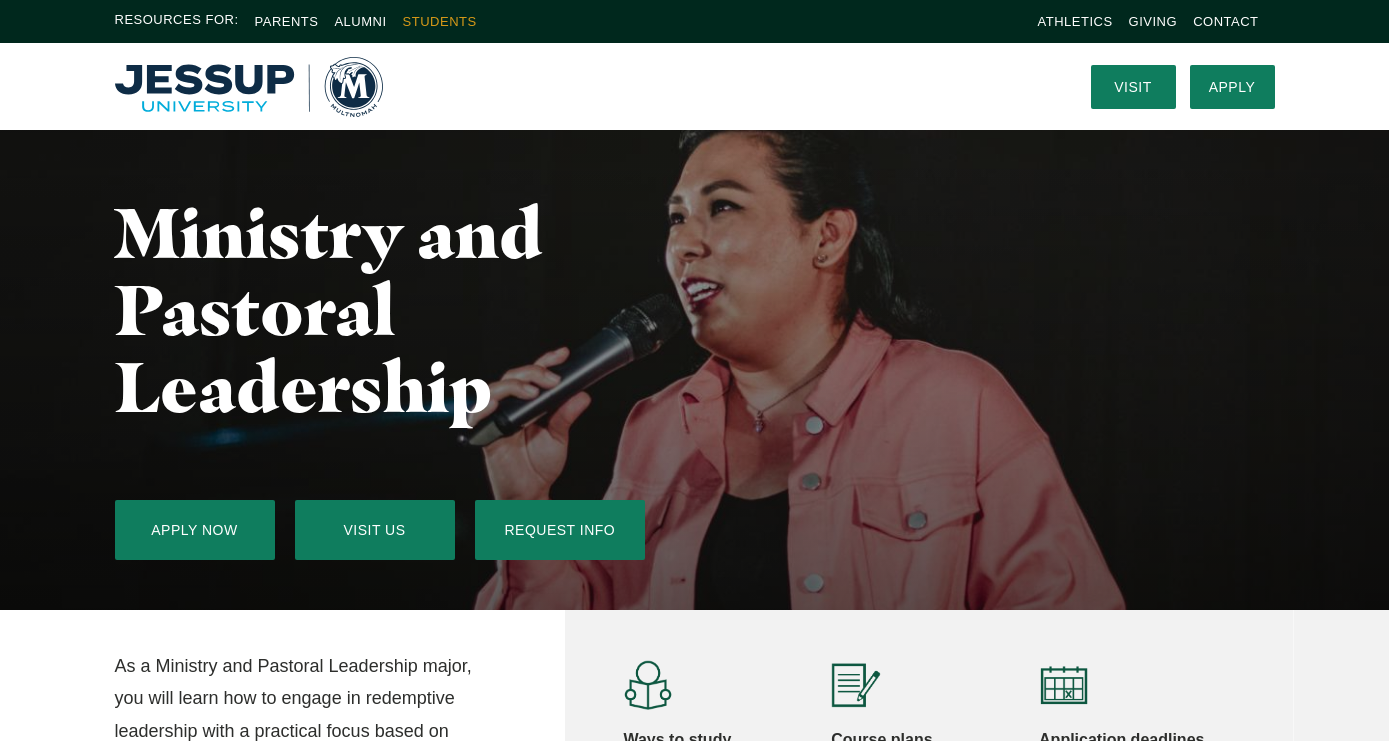click on "Students" at bounding box center (440, 21) 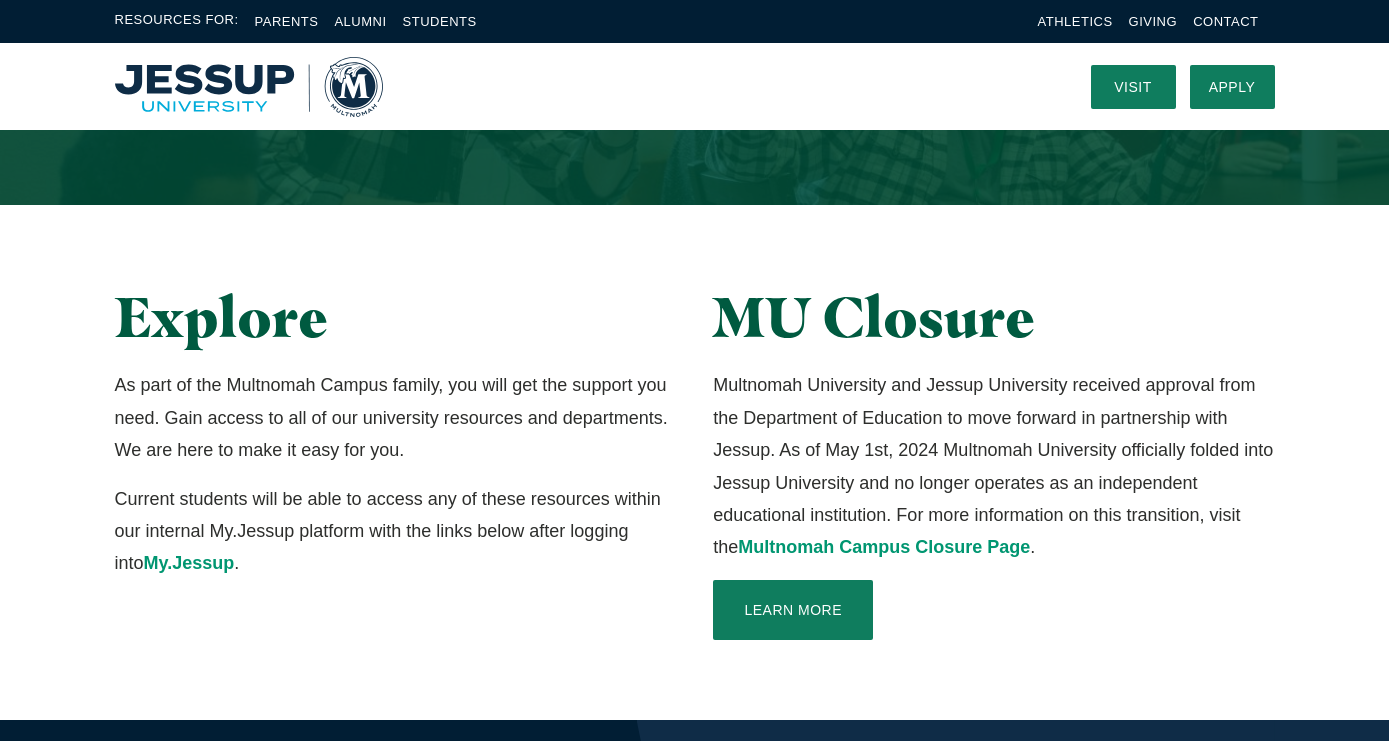 scroll, scrollTop: 254, scrollLeft: 0, axis: vertical 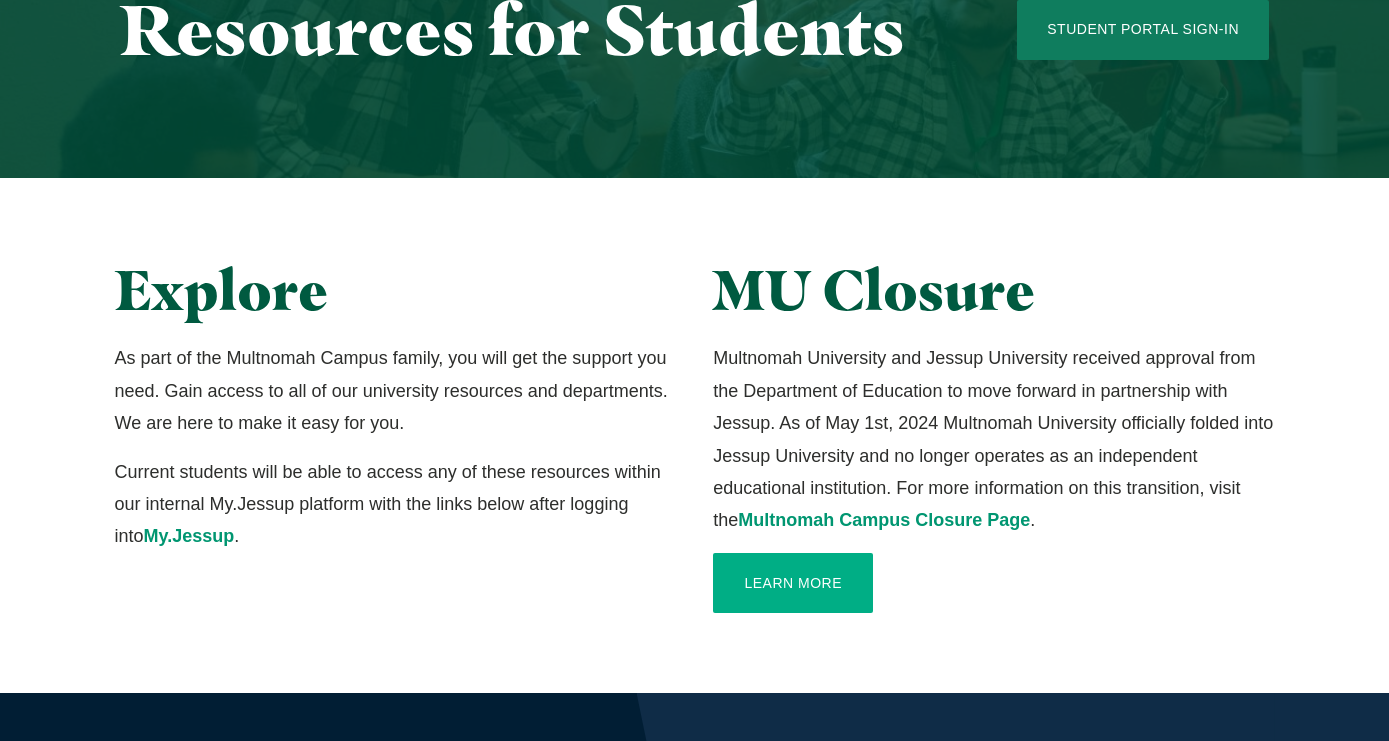 click on "Learn More" at bounding box center [793, 583] 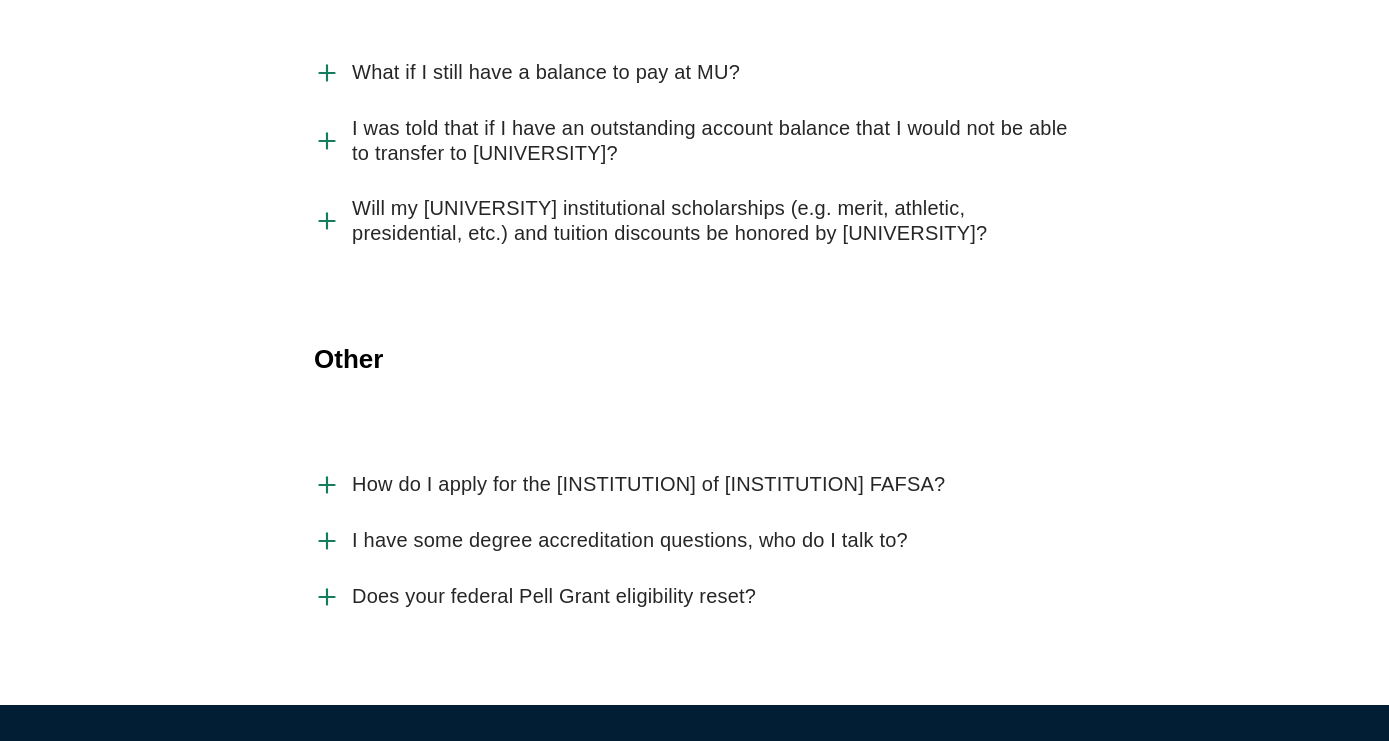 scroll, scrollTop: 4797, scrollLeft: 0, axis: vertical 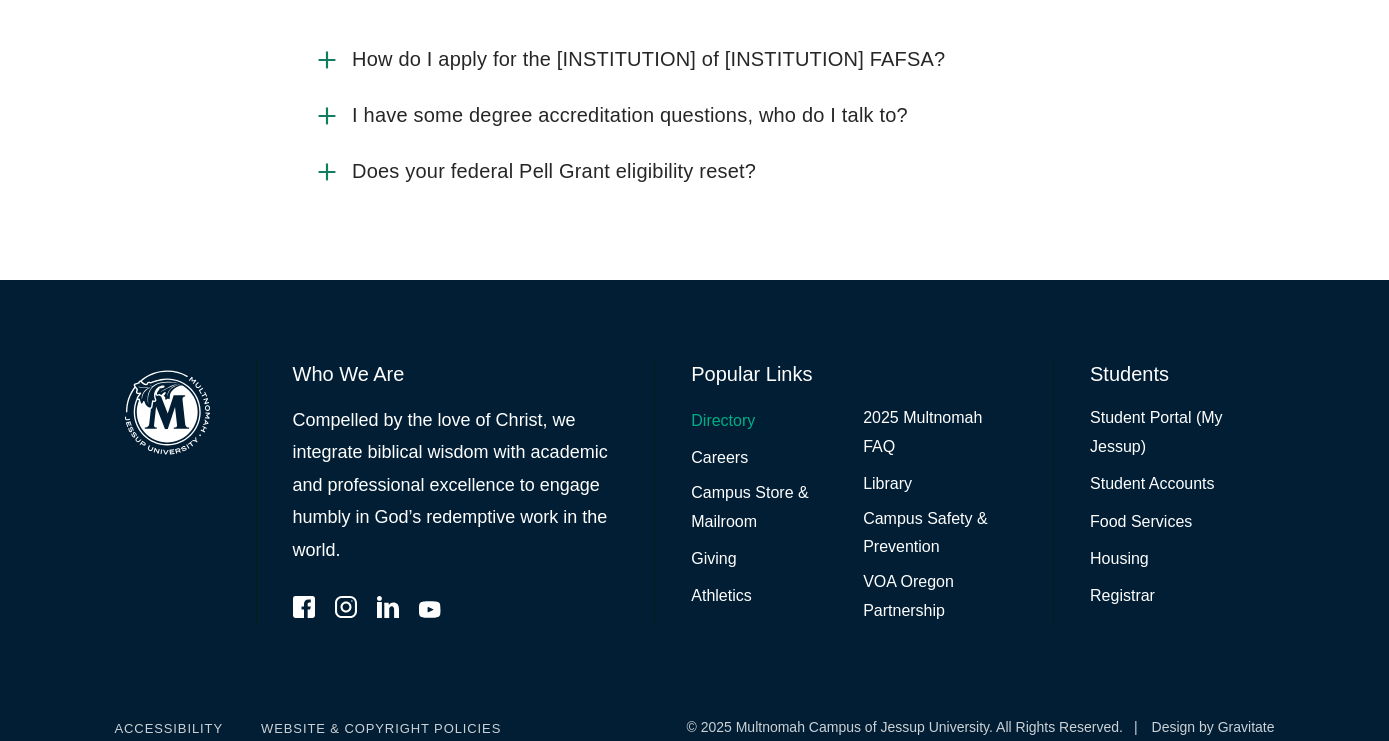 click on "Directory" at bounding box center [723, 421] 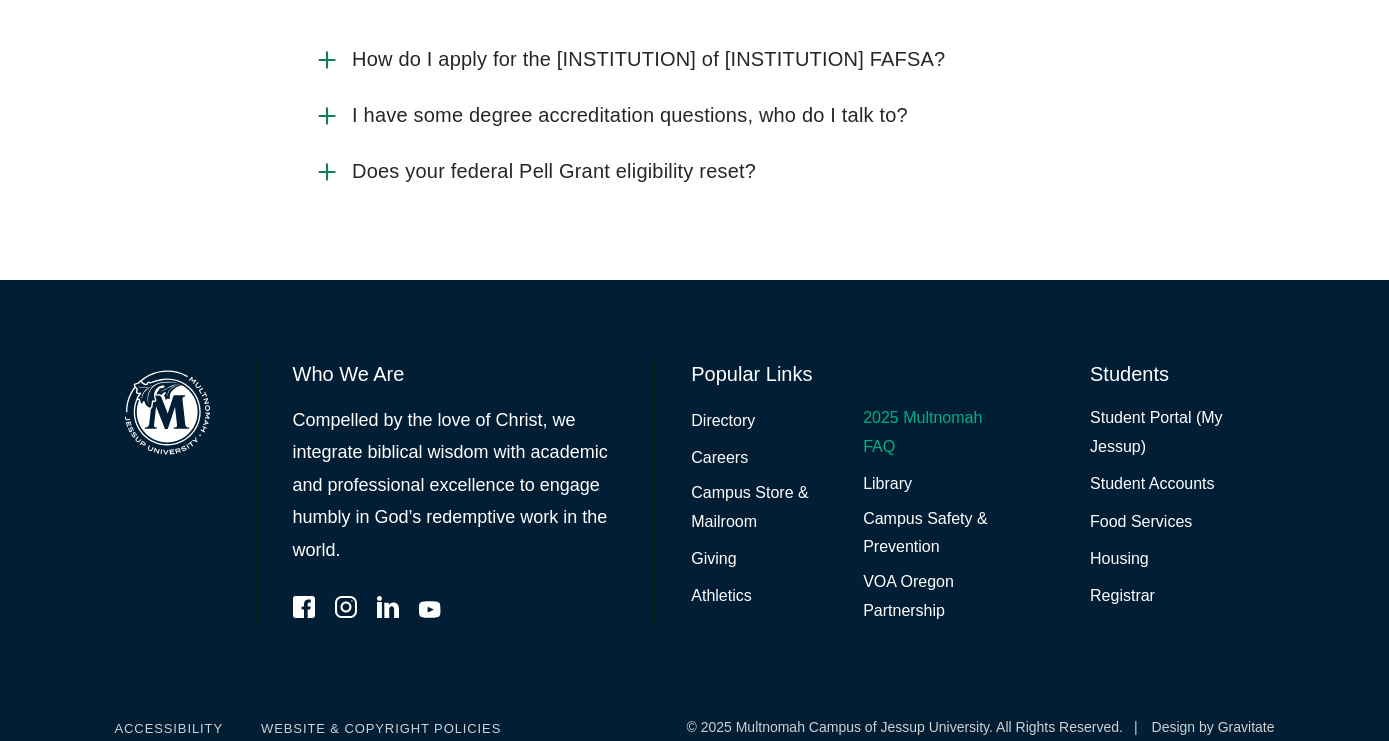click on "2025 Multnomah FAQ" at bounding box center [940, 433] 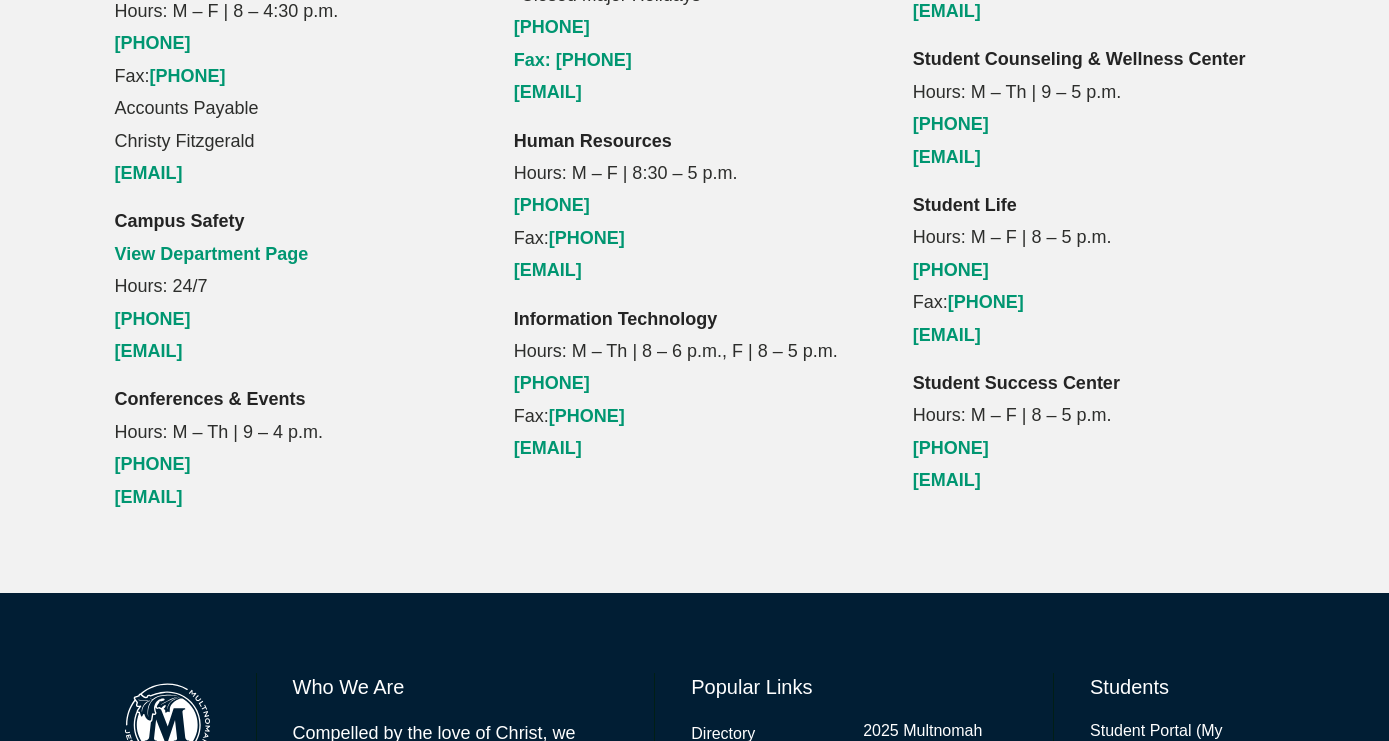 scroll, scrollTop: 2226, scrollLeft: 0, axis: vertical 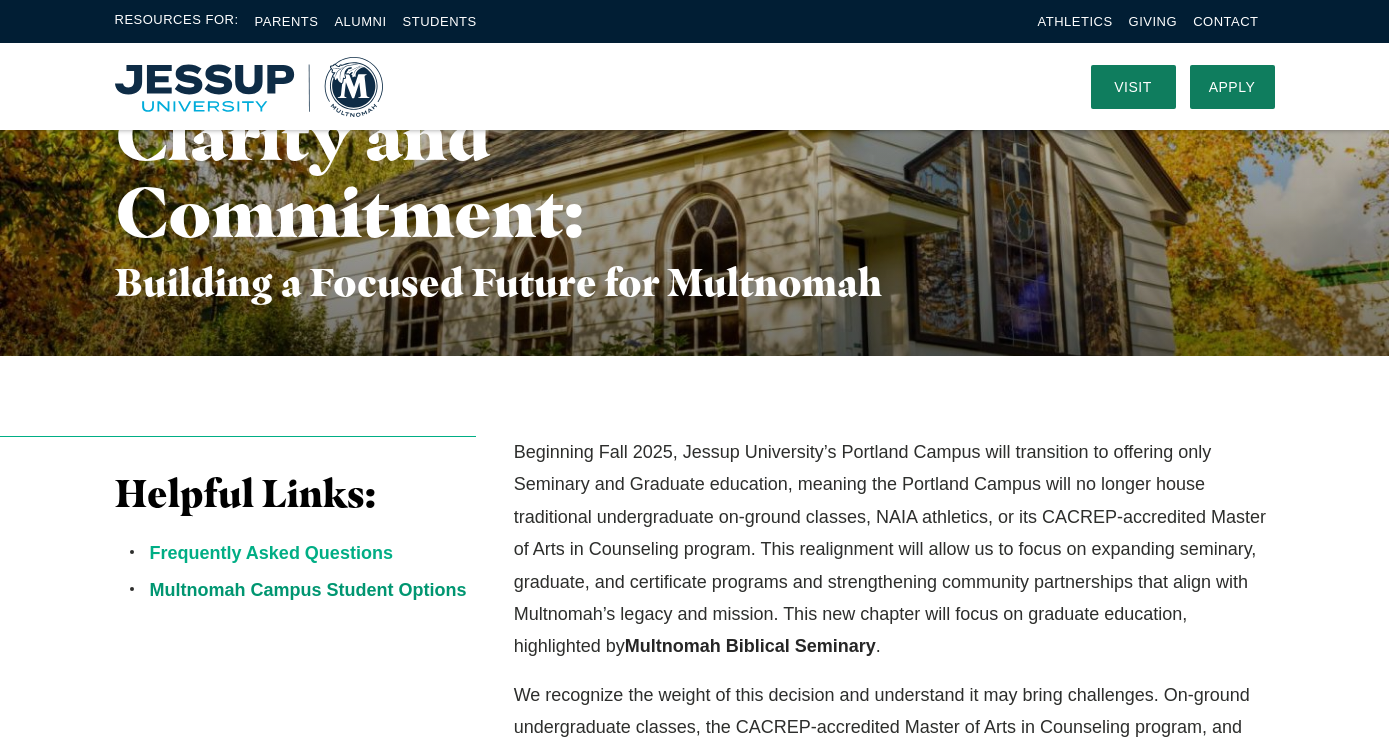 click on "Frequently Asked Questions" at bounding box center [271, 553] 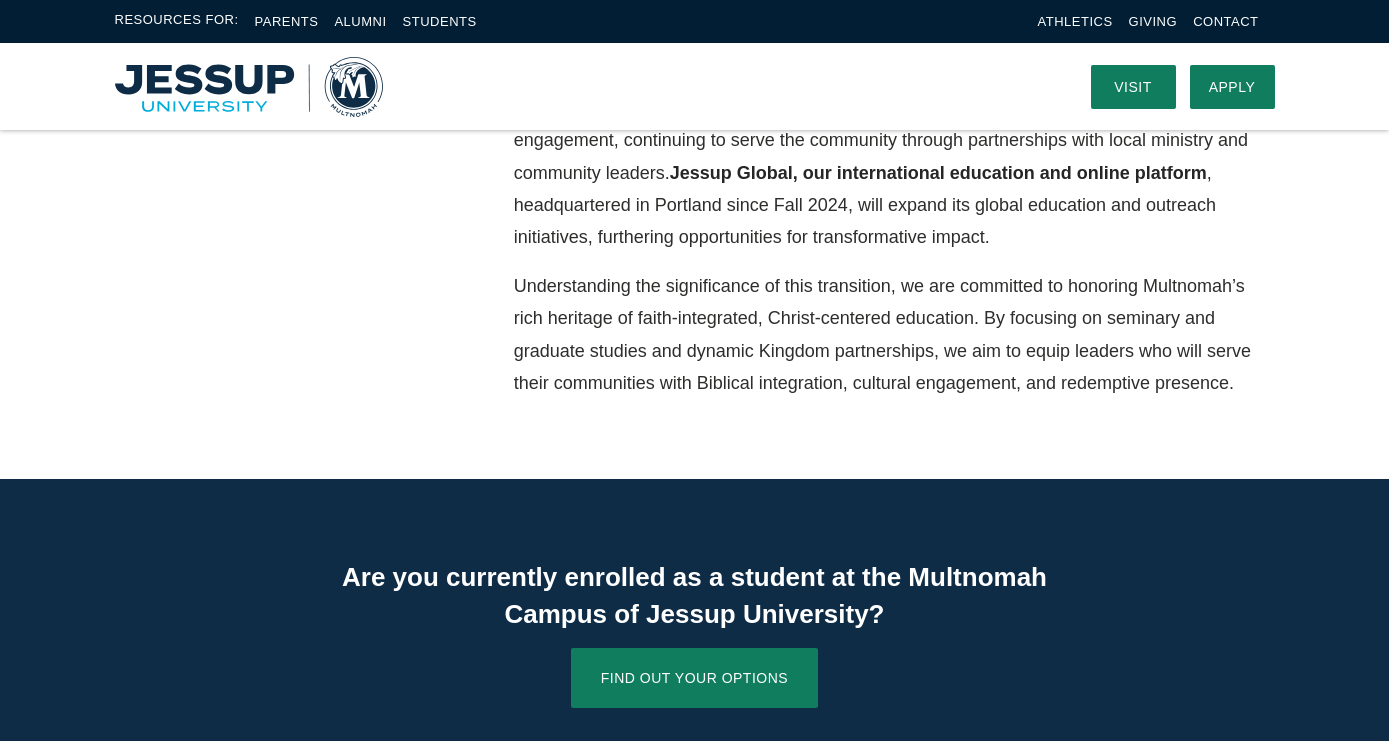 scroll, scrollTop: 677, scrollLeft: 0, axis: vertical 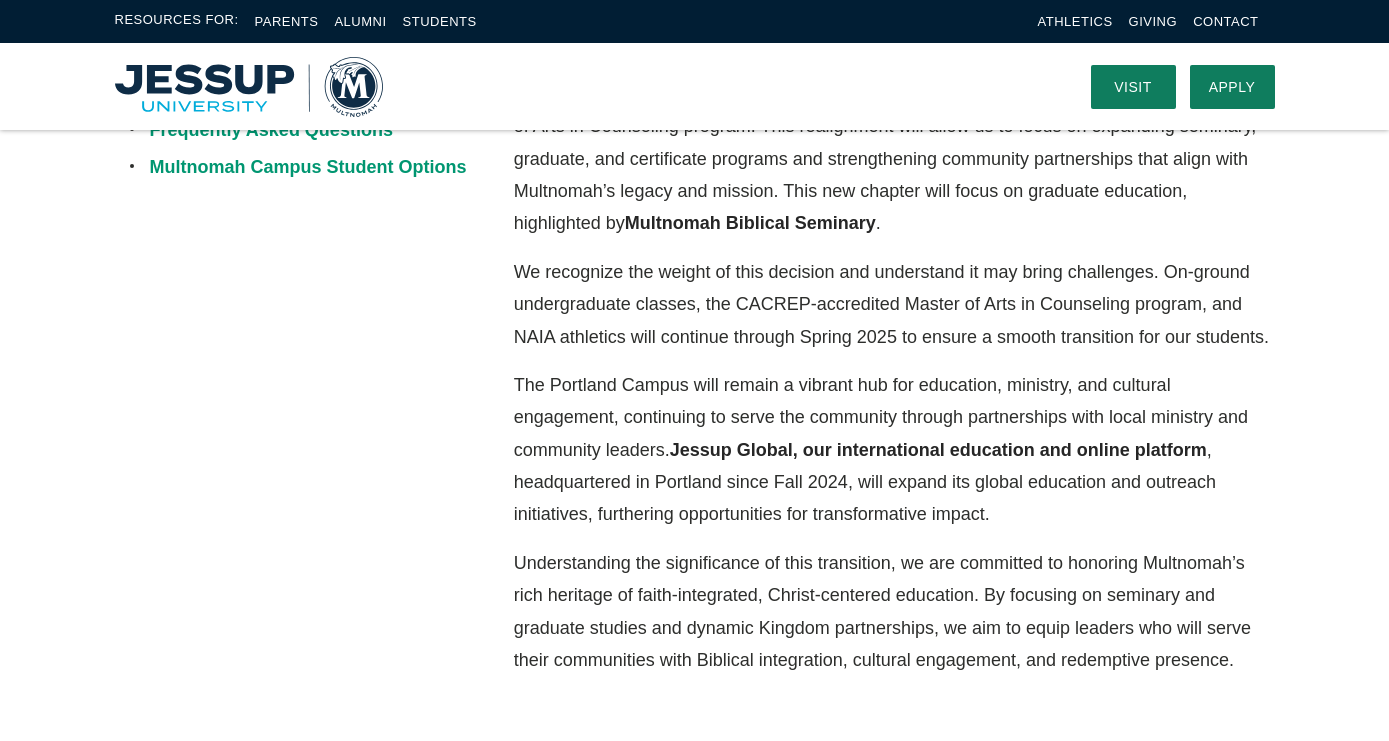 click at bounding box center [249, 87] 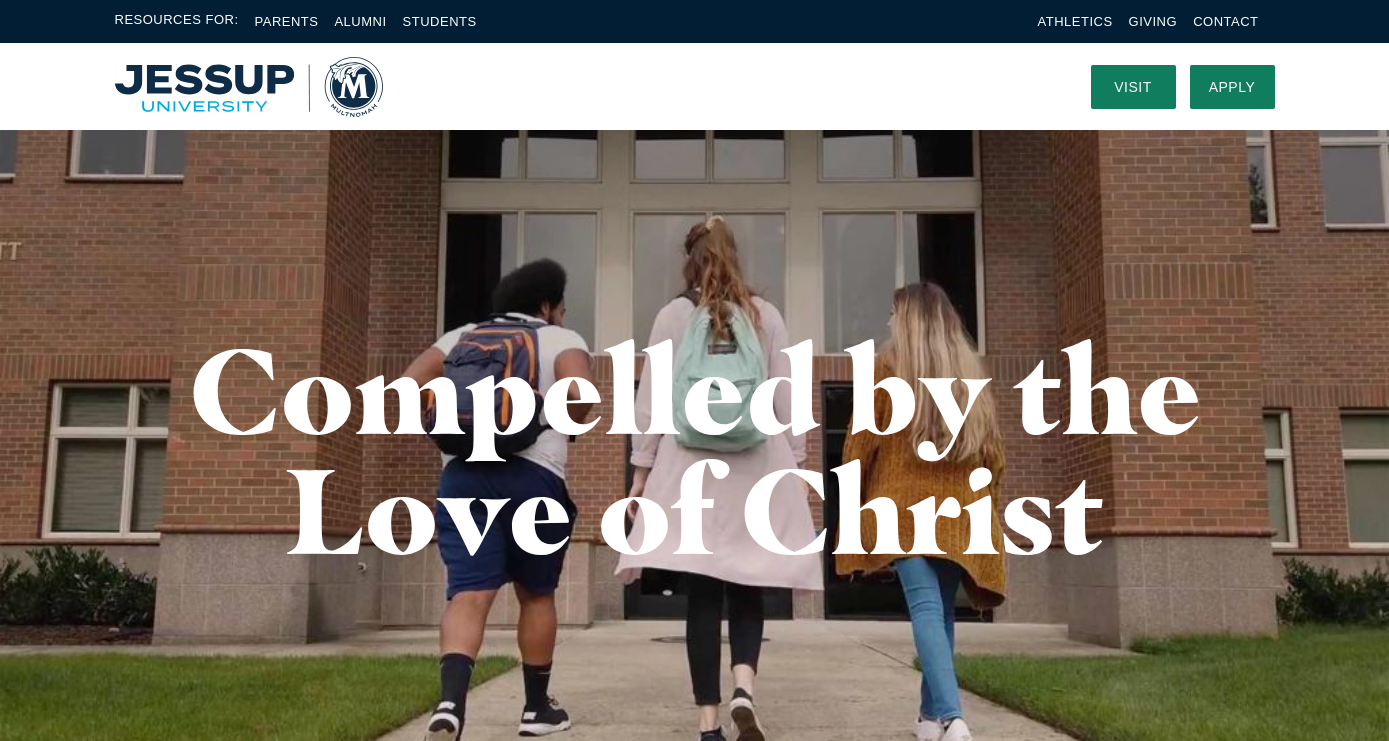 scroll, scrollTop: 0, scrollLeft: 0, axis: both 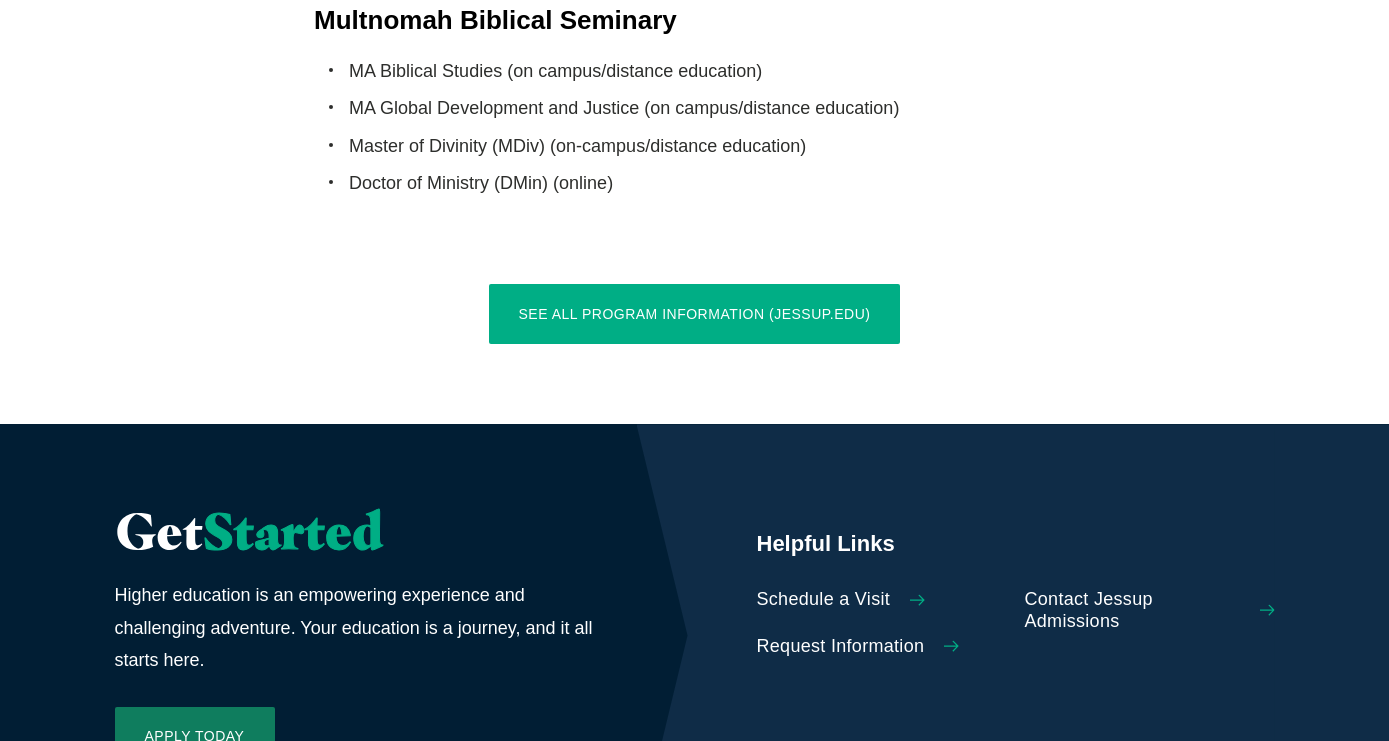 click on "See All Program Information (jessup.edu)" at bounding box center (695, 314) 